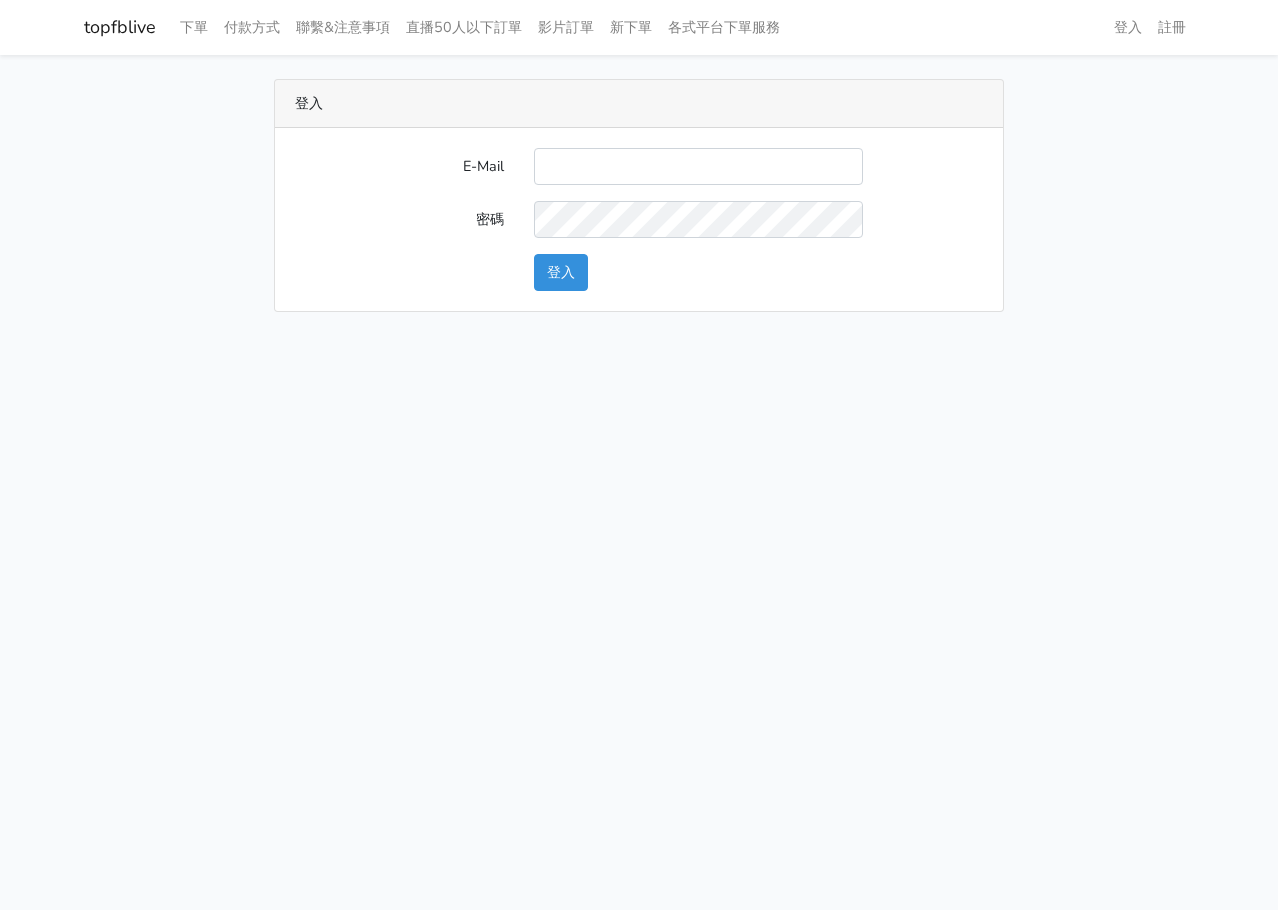 scroll, scrollTop: 0, scrollLeft: 0, axis: both 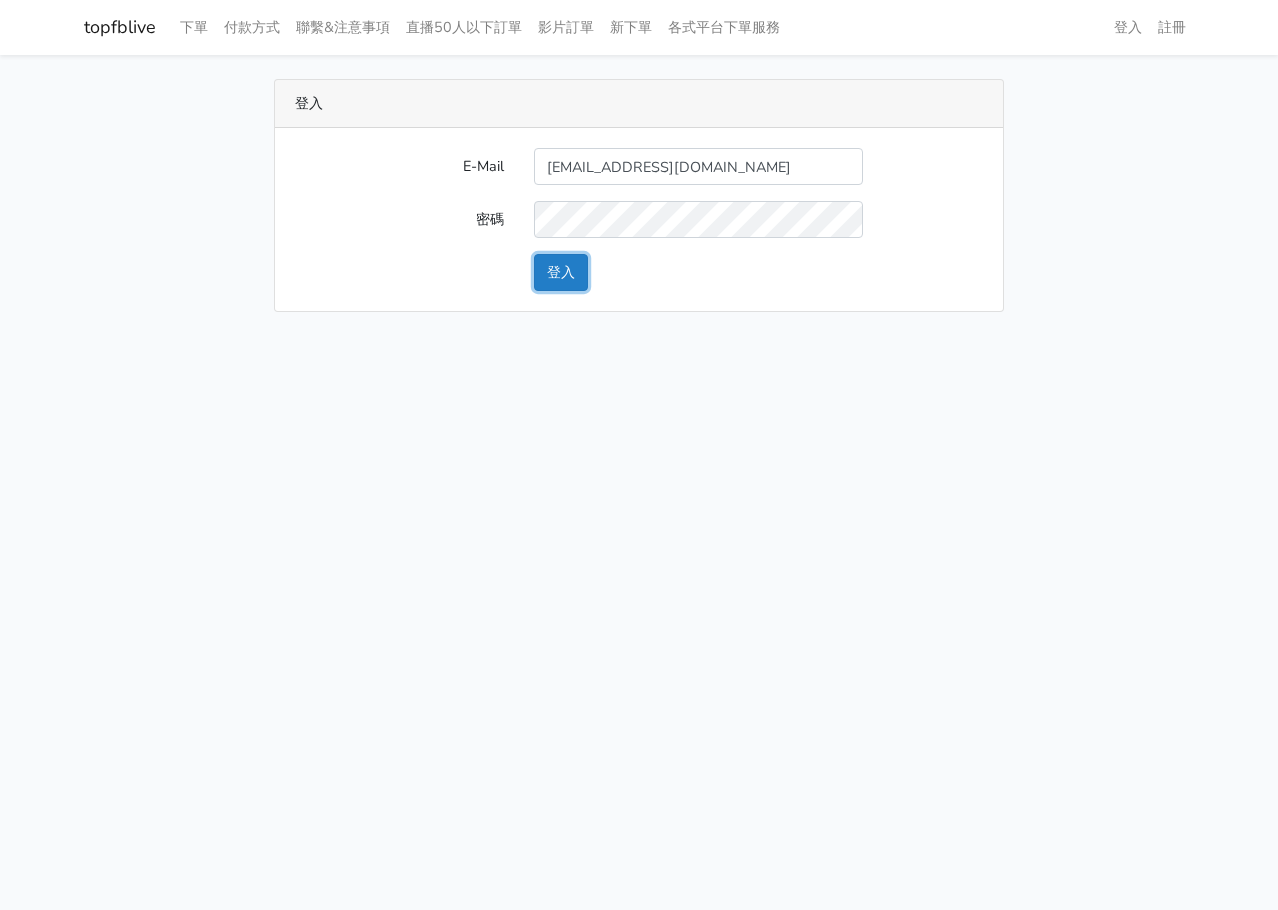 click on "登入" at bounding box center (561, 272) 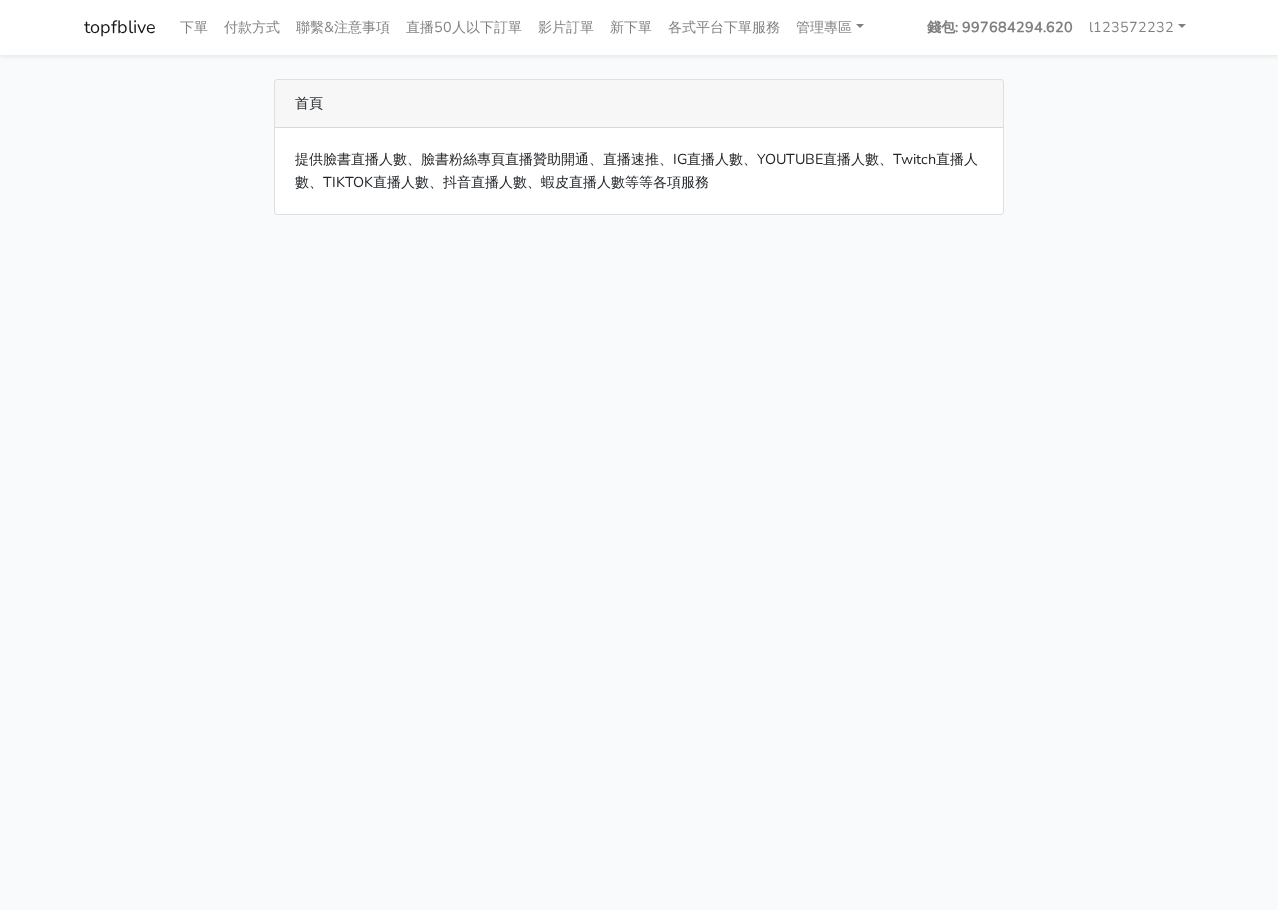 scroll, scrollTop: 0, scrollLeft: 0, axis: both 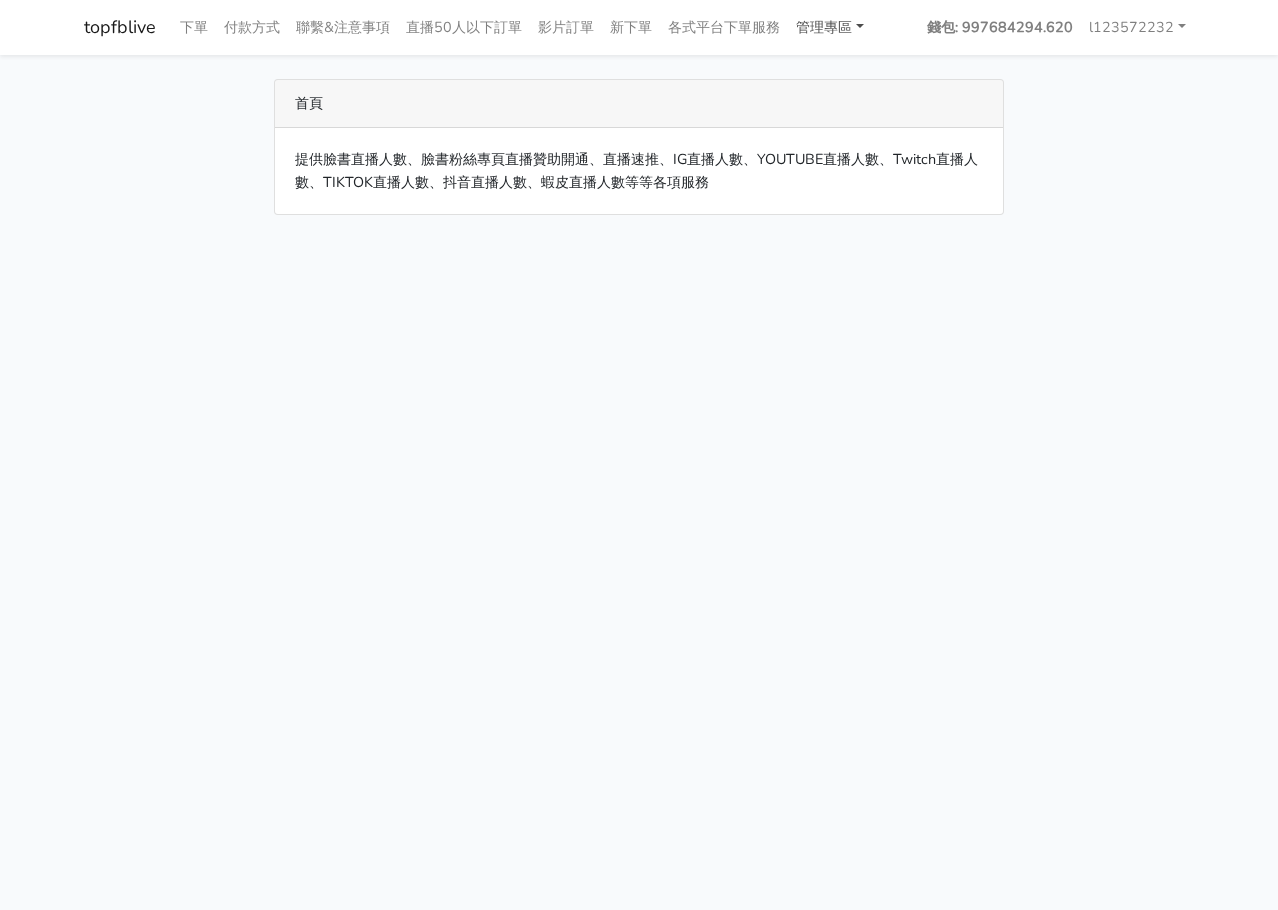 click on "管理專區" at bounding box center [830, 27] 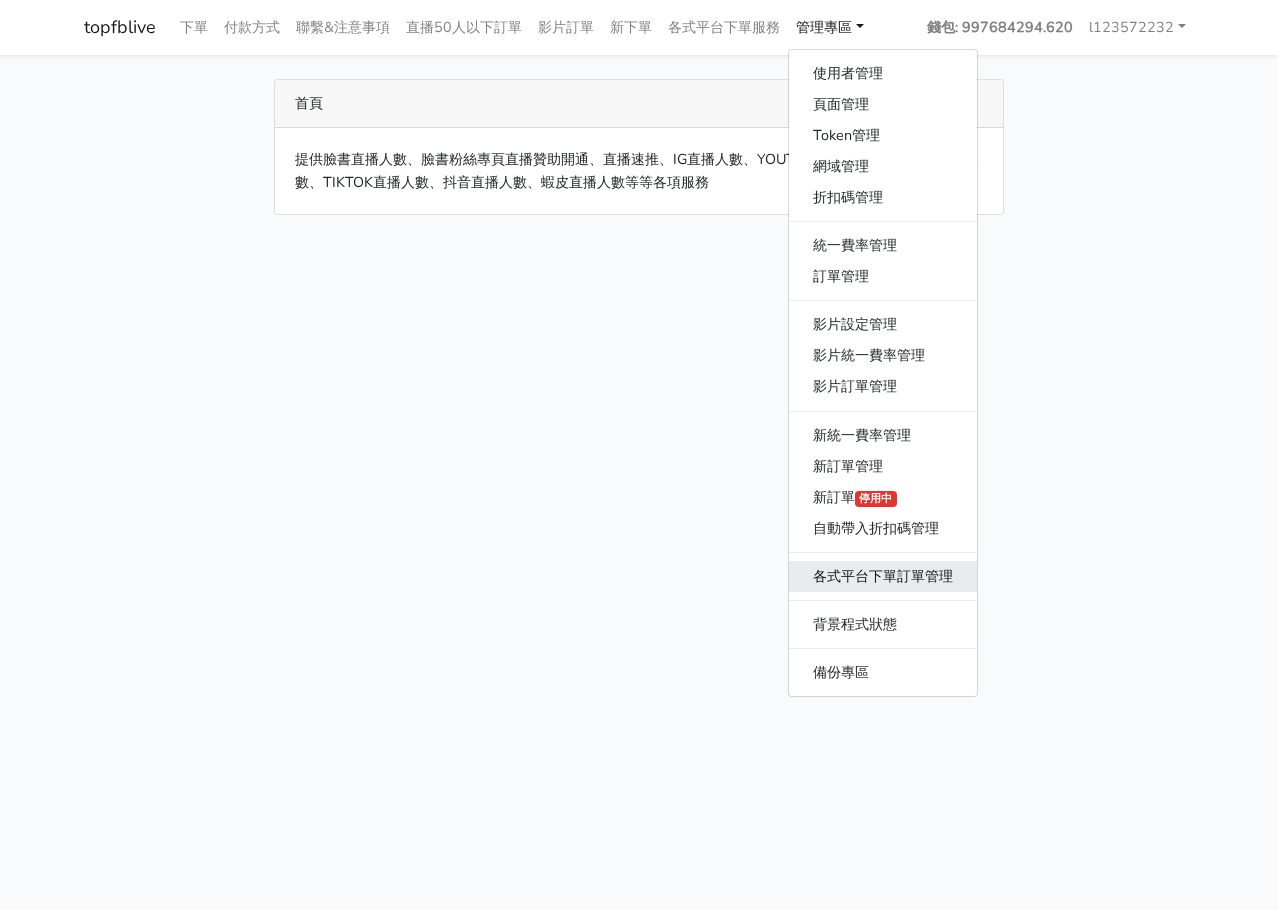 click on "各式平台下單訂單管理" at bounding box center (883, 576) 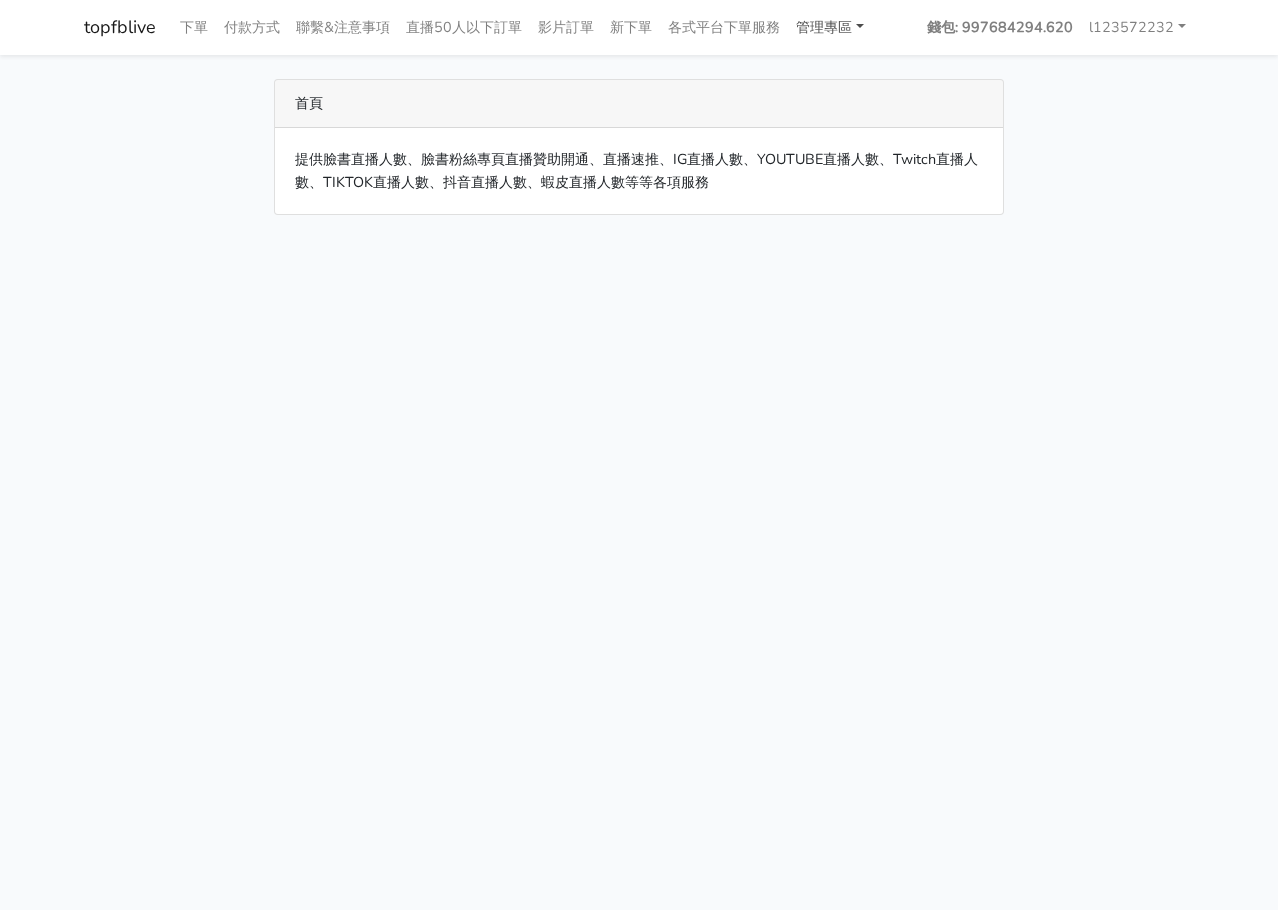 click on "管理專區" at bounding box center [830, 27] 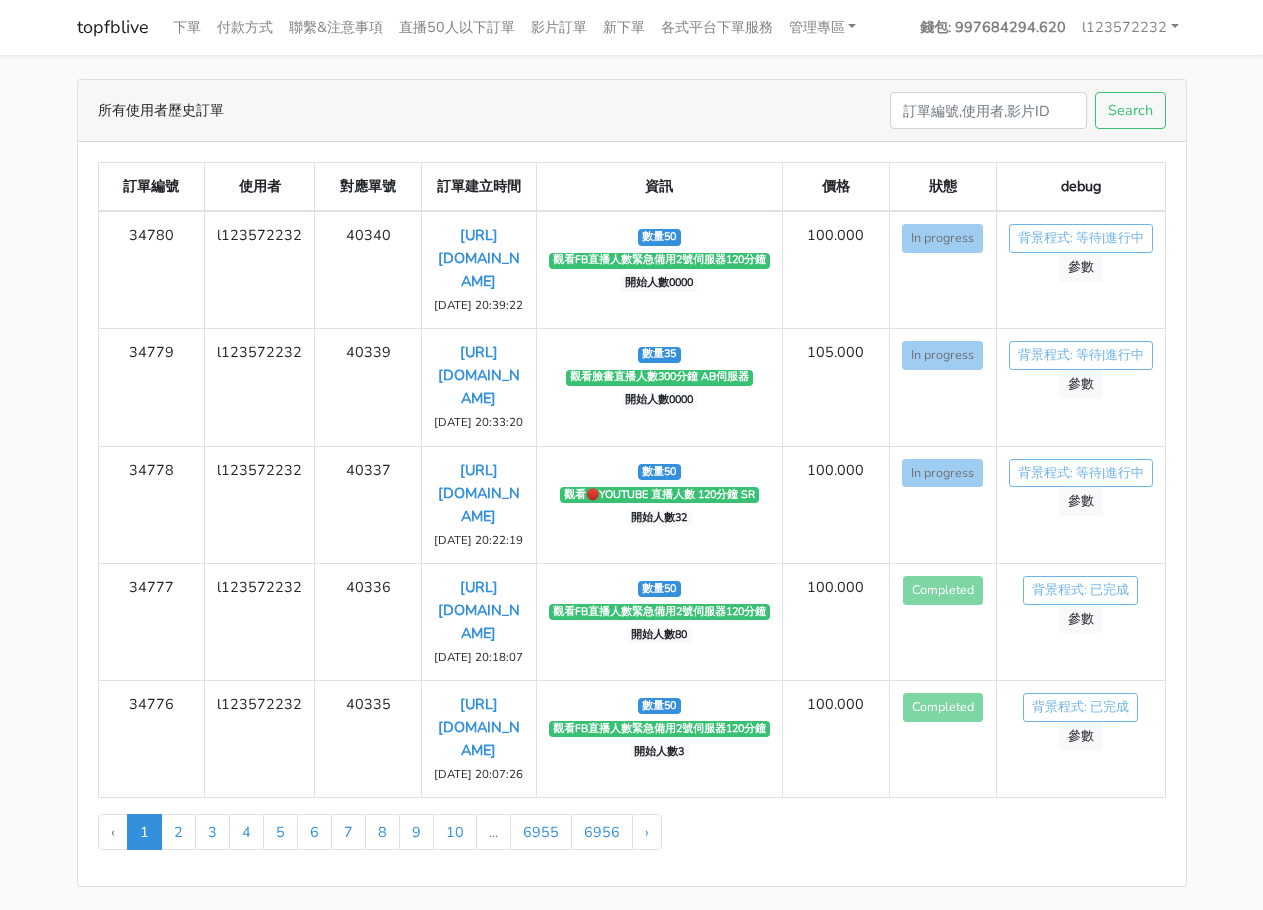 scroll, scrollTop: 0, scrollLeft: 0, axis: both 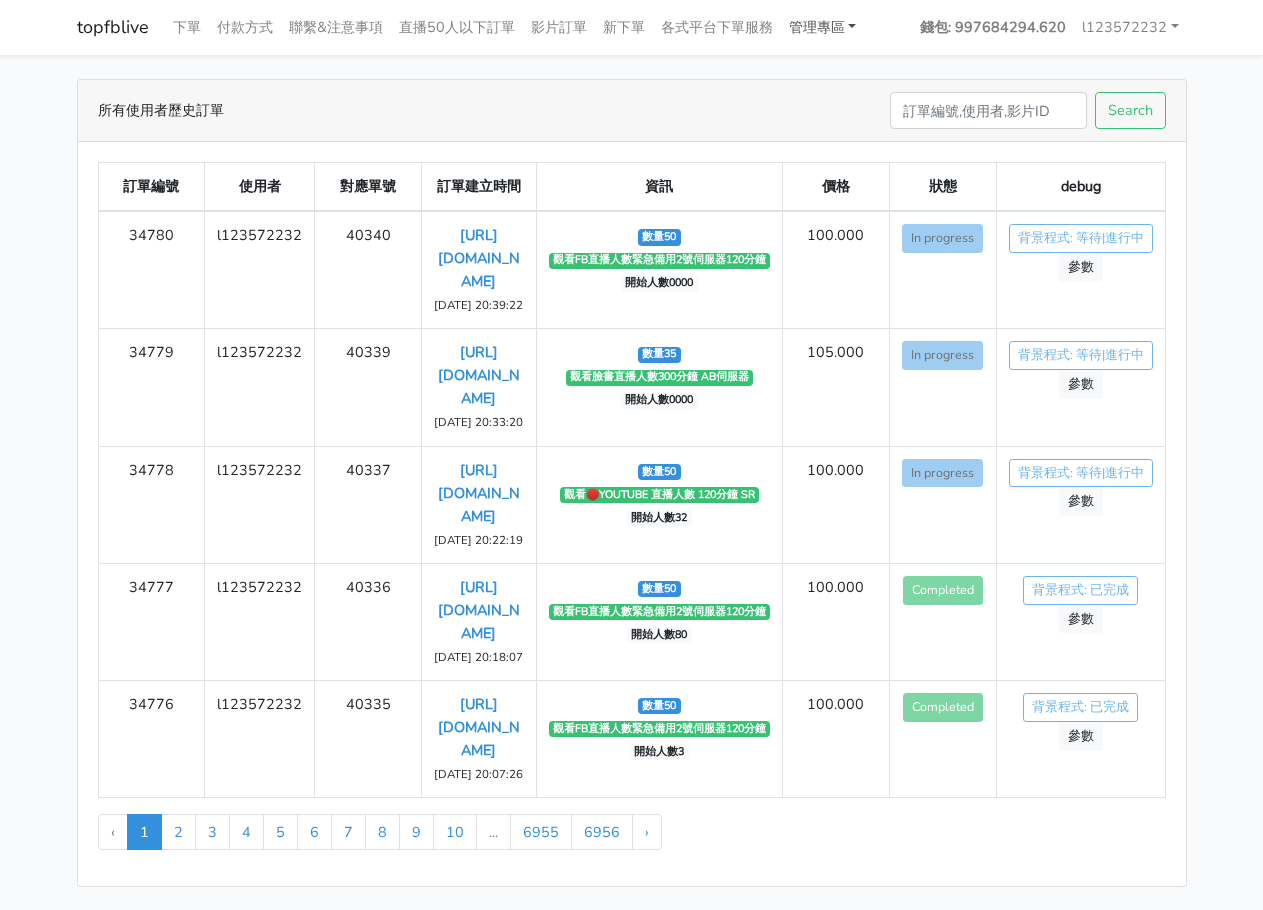 click on "管理專區" at bounding box center (823, 27) 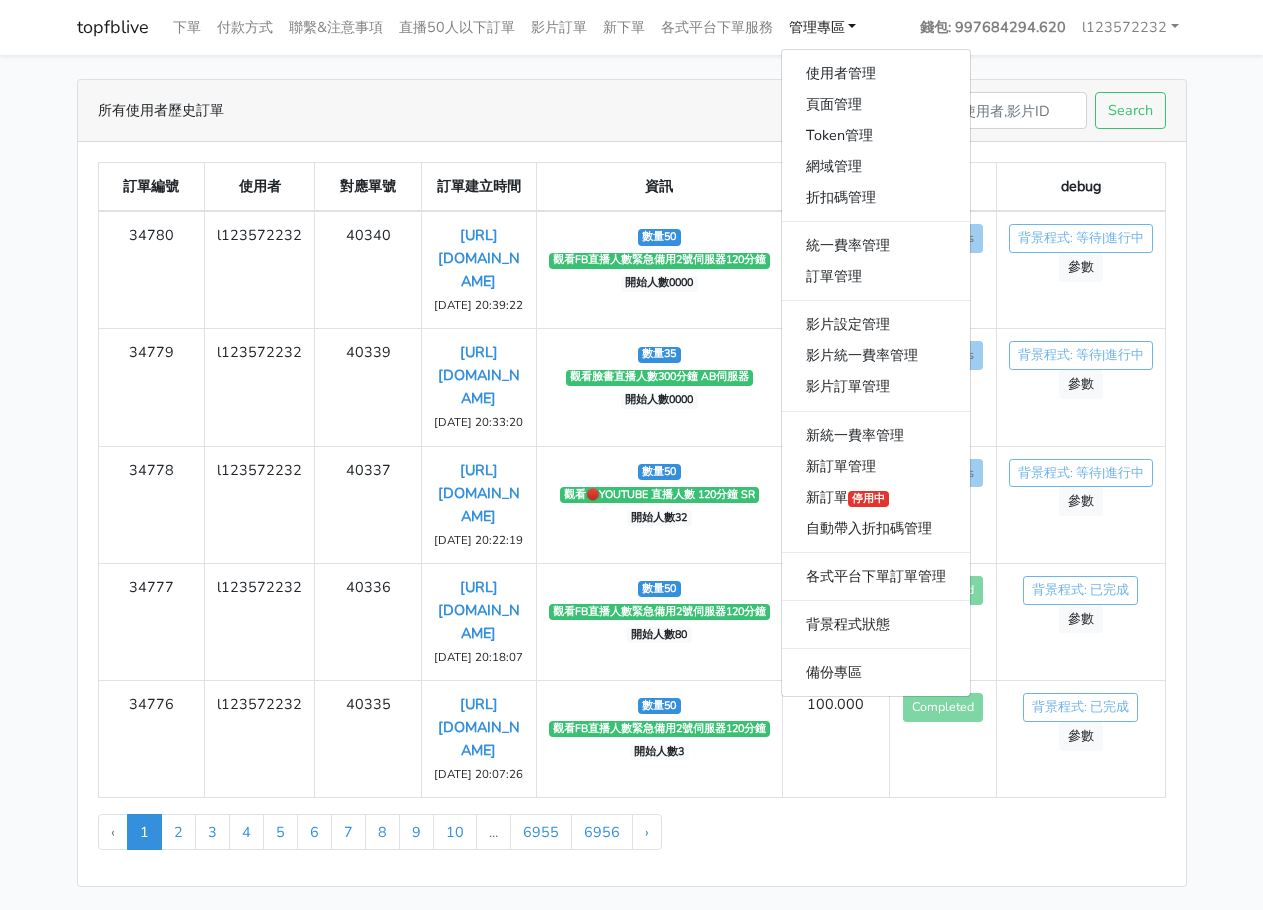 click on "所有使用者歷史訂單
Search" at bounding box center [632, 111] 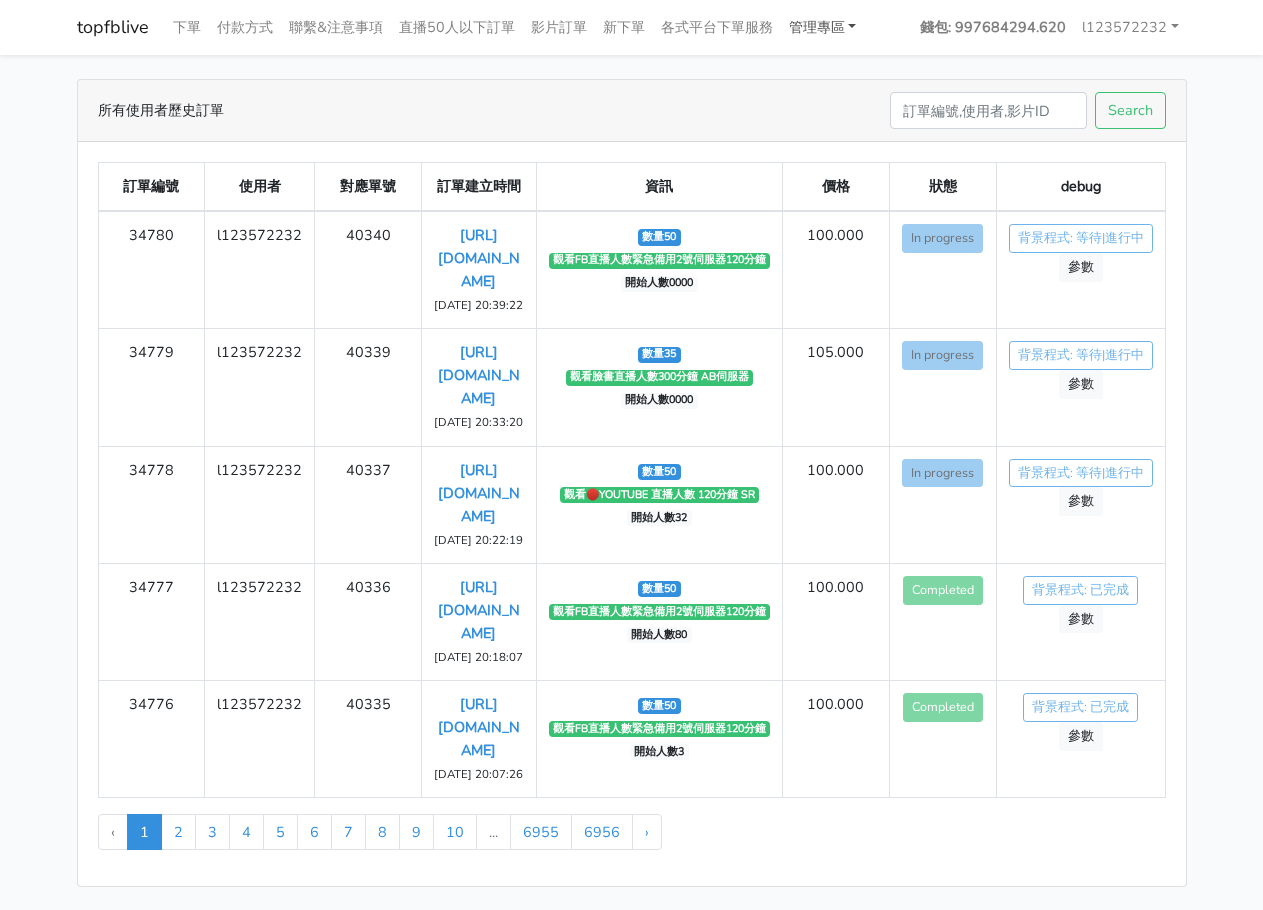 click on "管理專區" at bounding box center [823, 27] 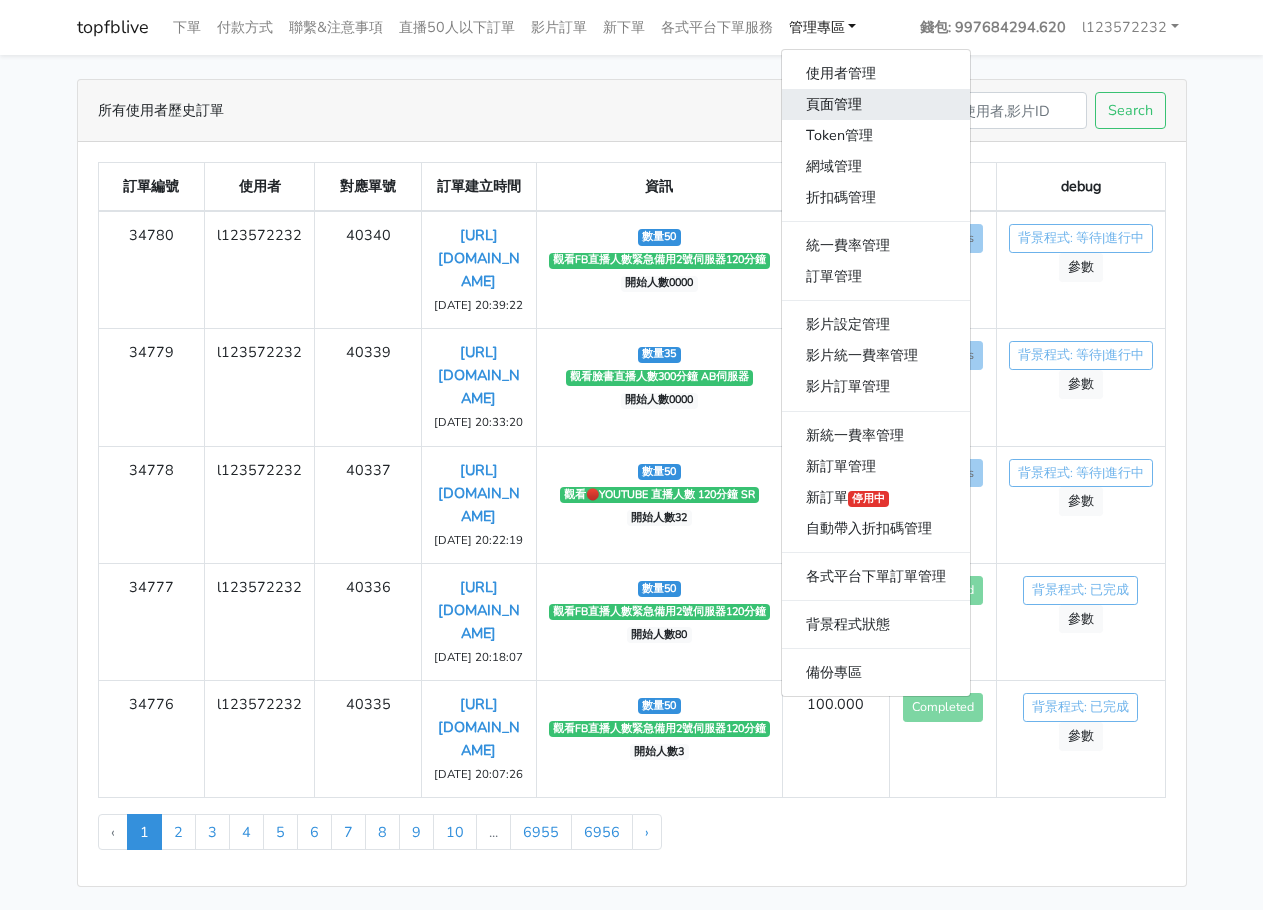 click on "頁面管理" at bounding box center (876, 104) 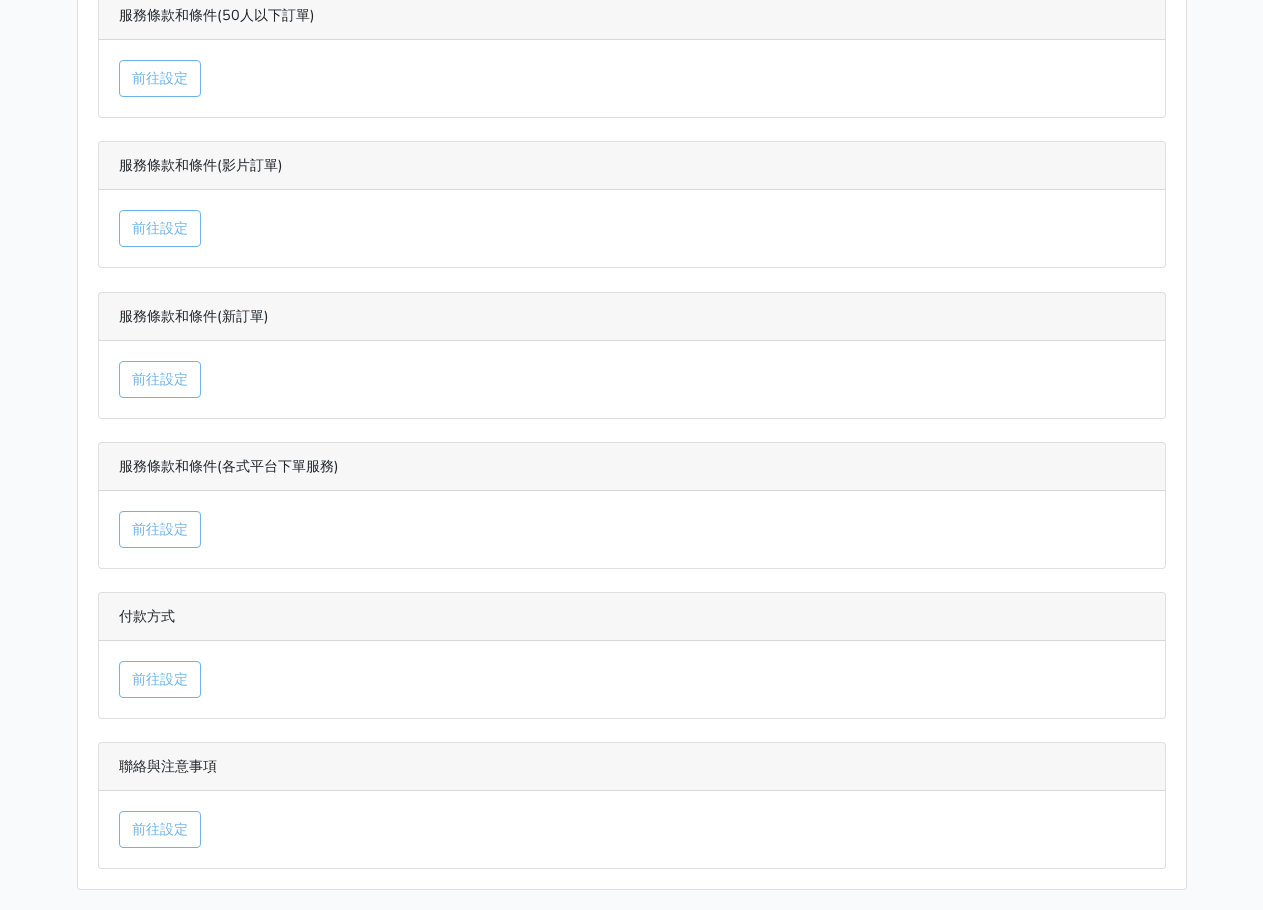 scroll, scrollTop: 311, scrollLeft: 0, axis: vertical 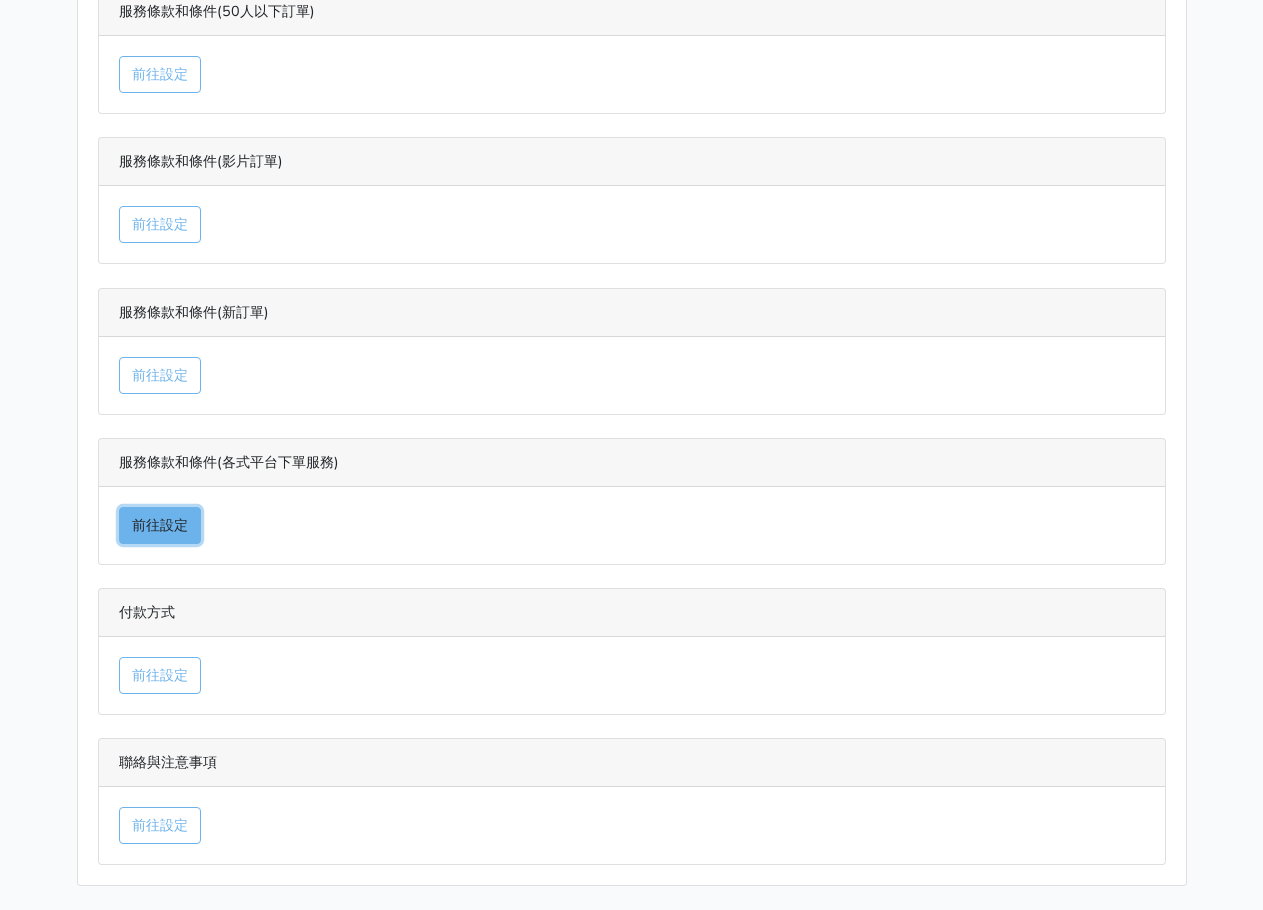 click on "前往設定" at bounding box center [160, 525] 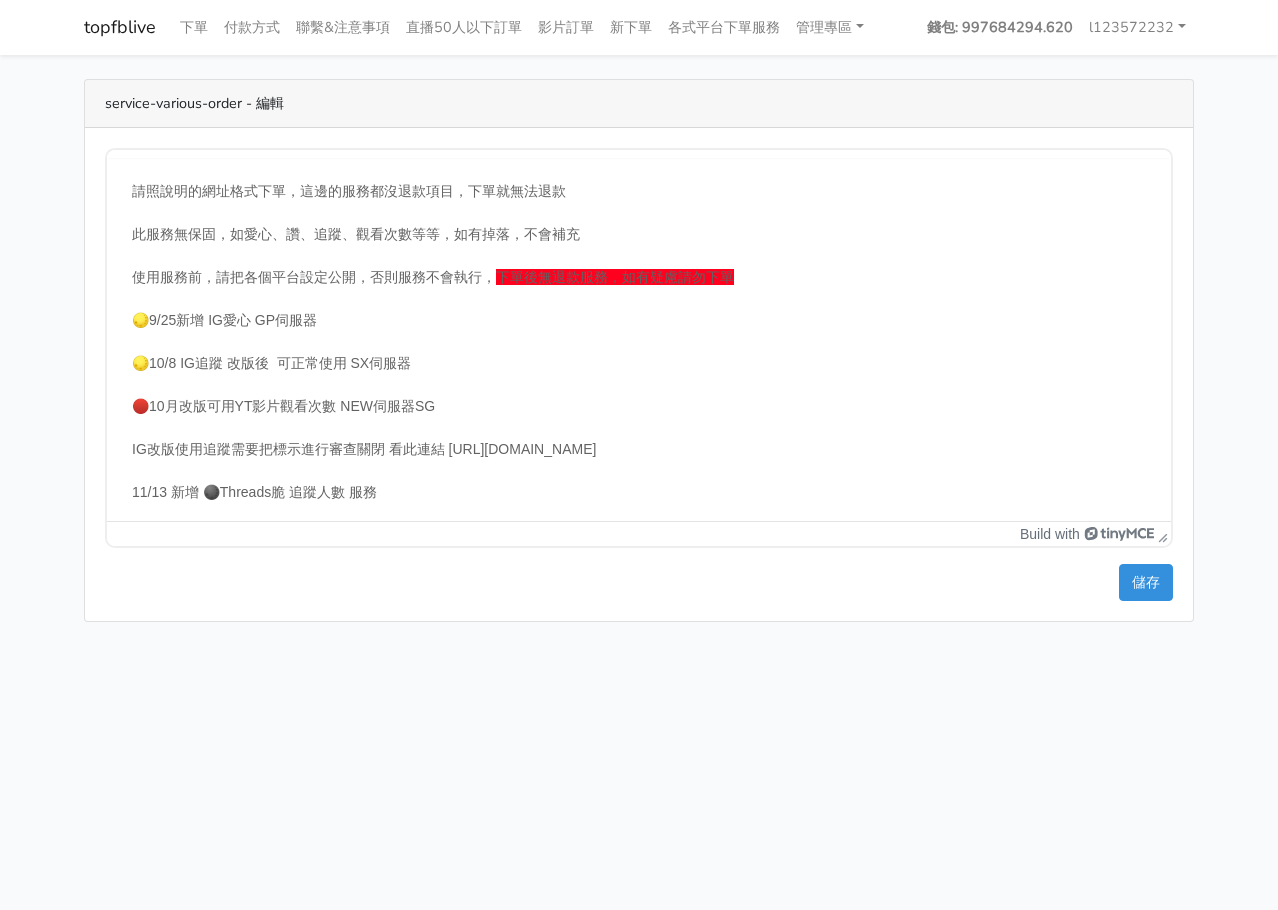 scroll, scrollTop: 0, scrollLeft: 0, axis: both 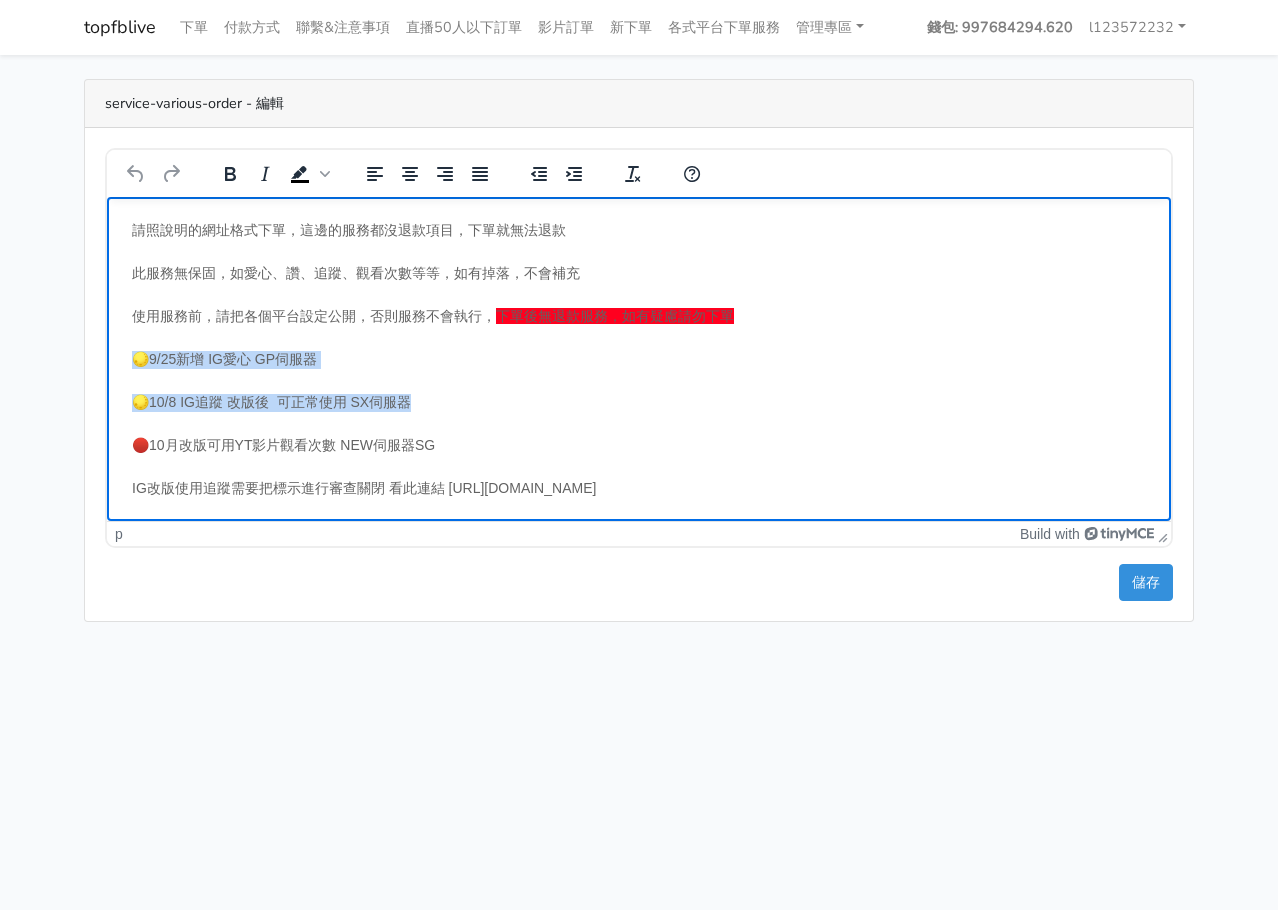 drag, startPoint x: 331, startPoint y: 416, endPoint x: 101, endPoint y: 345, distance: 240.70937 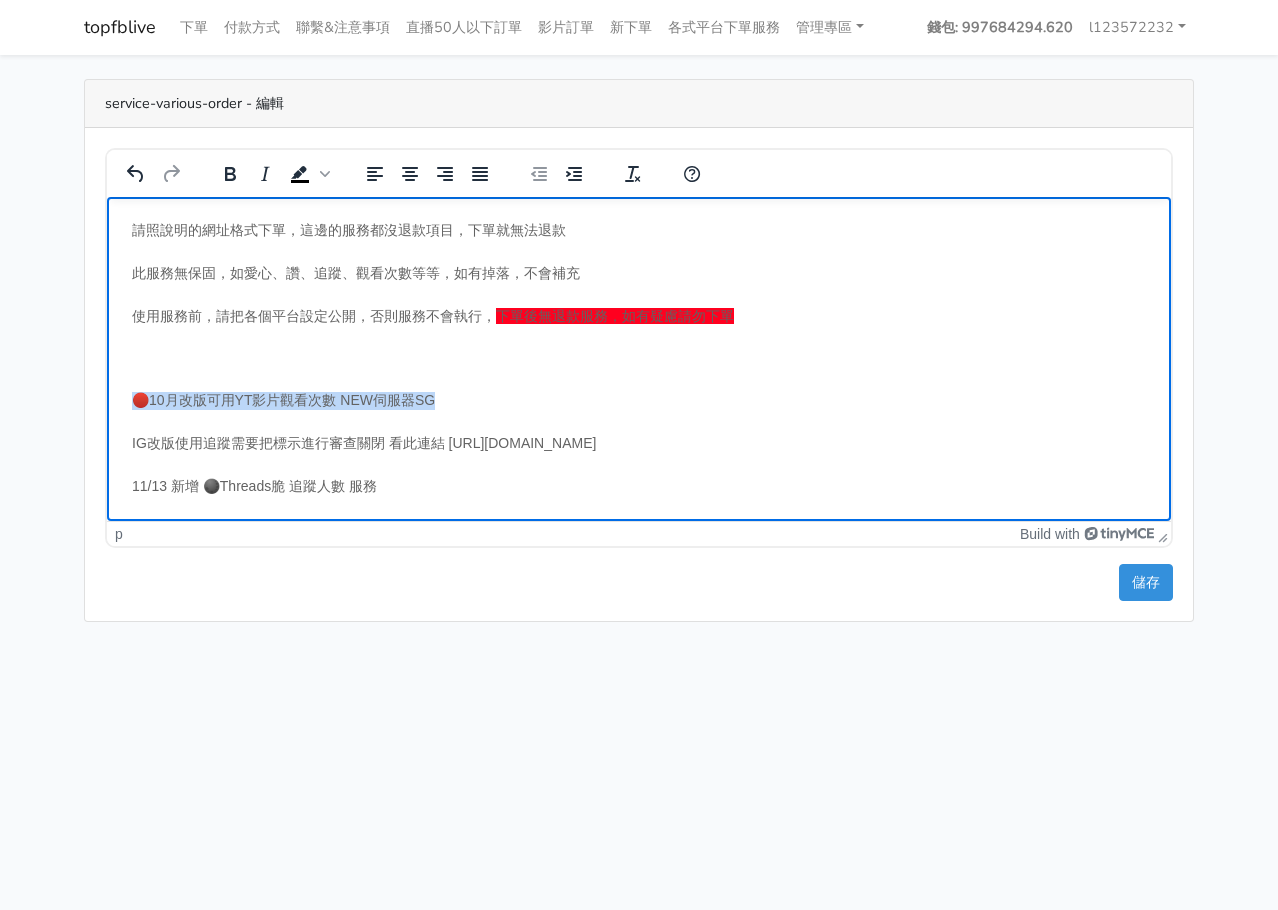 drag, startPoint x: 476, startPoint y: 398, endPoint x: 208, endPoint y: 612, distance: 342.95773 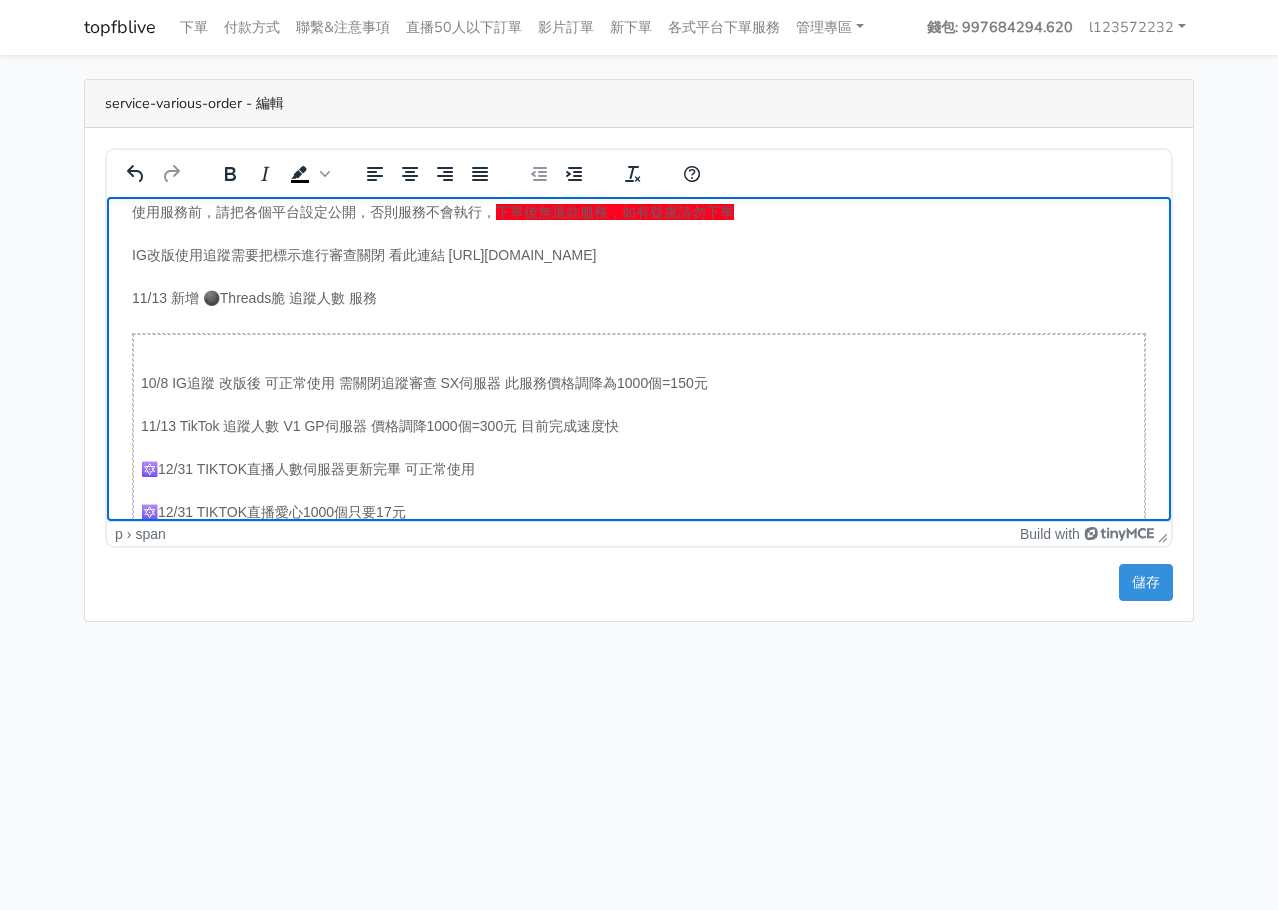 scroll, scrollTop: 100, scrollLeft: 0, axis: vertical 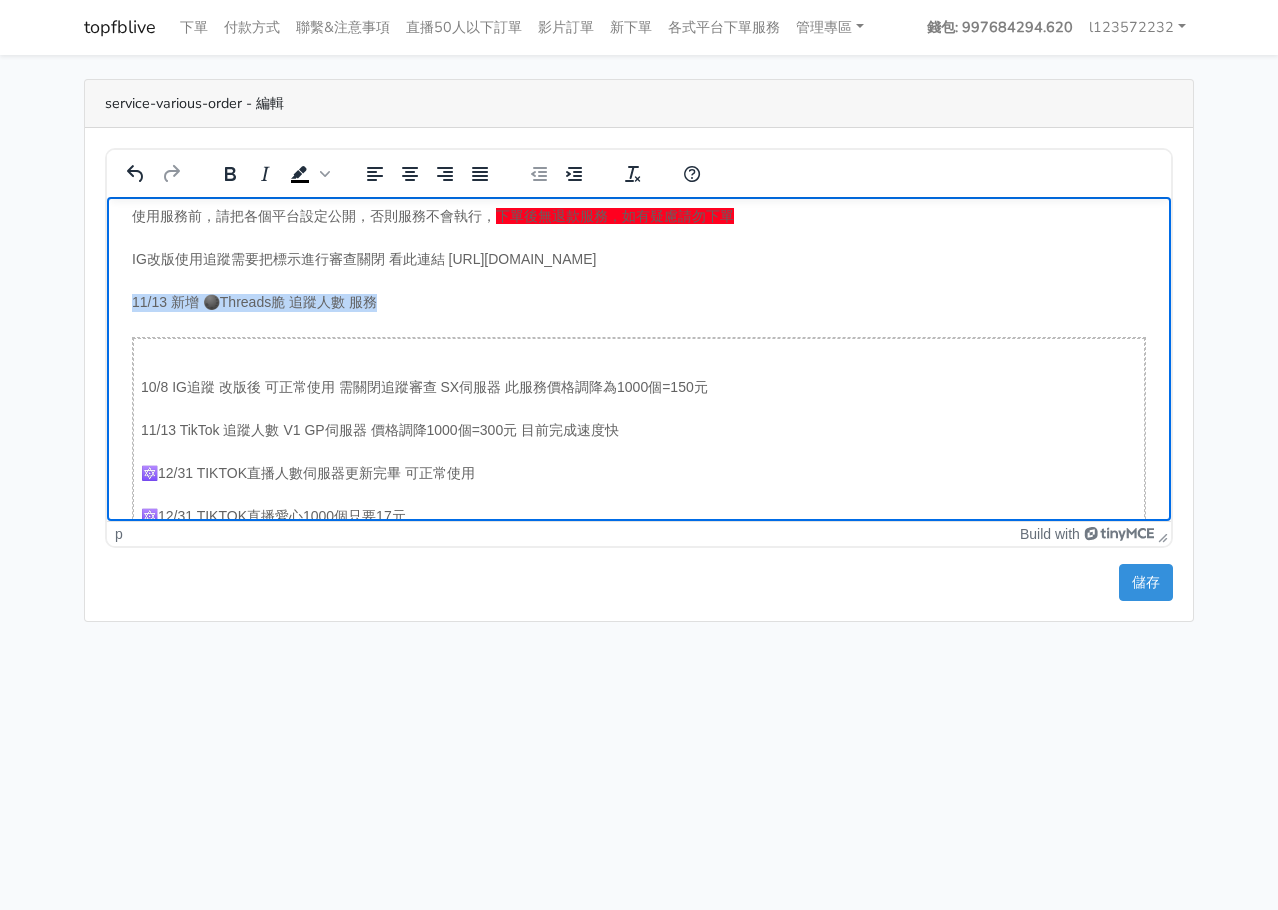 drag, startPoint x: 445, startPoint y: 313, endPoint x: 116, endPoint y: 313, distance: 329 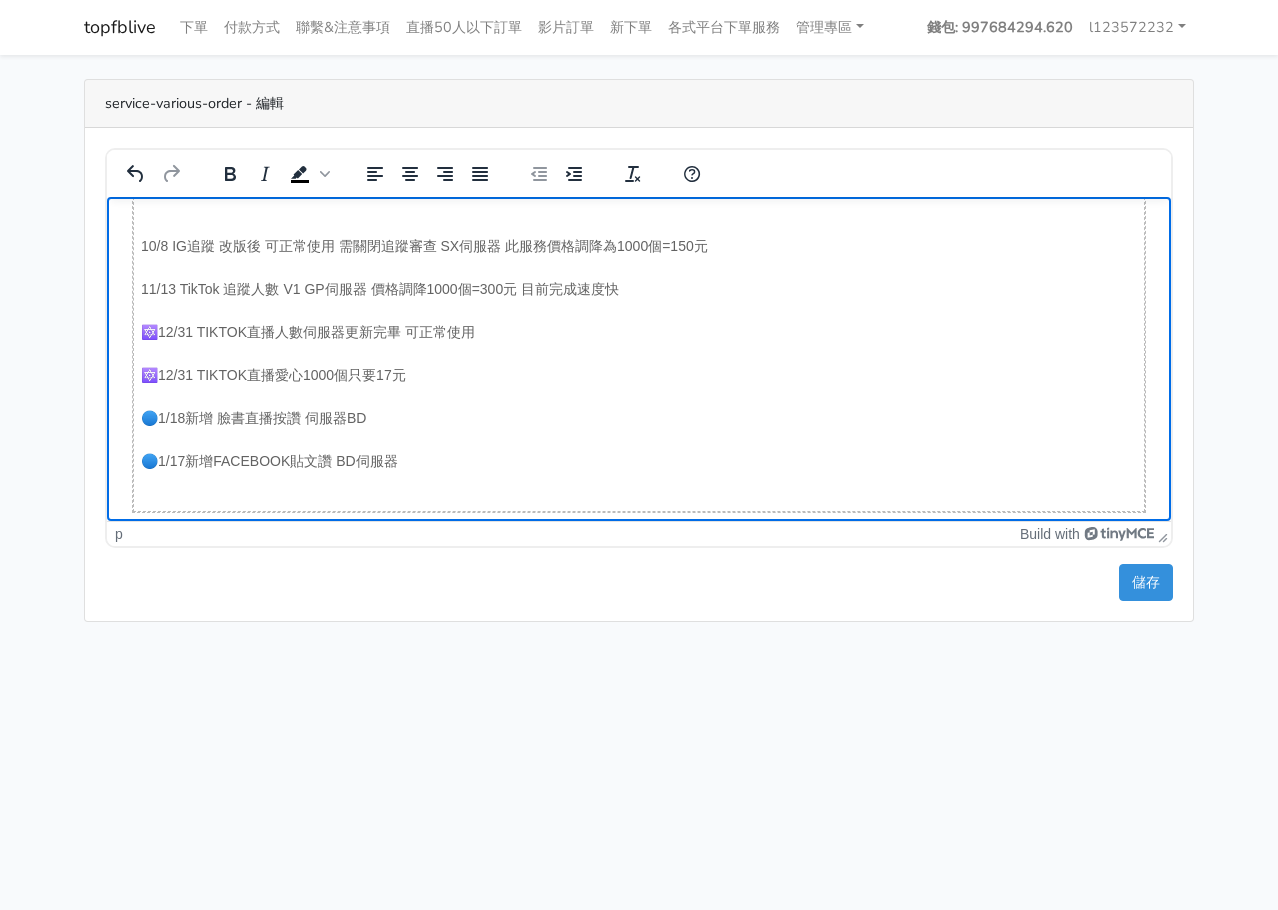 scroll, scrollTop: 200, scrollLeft: 0, axis: vertical 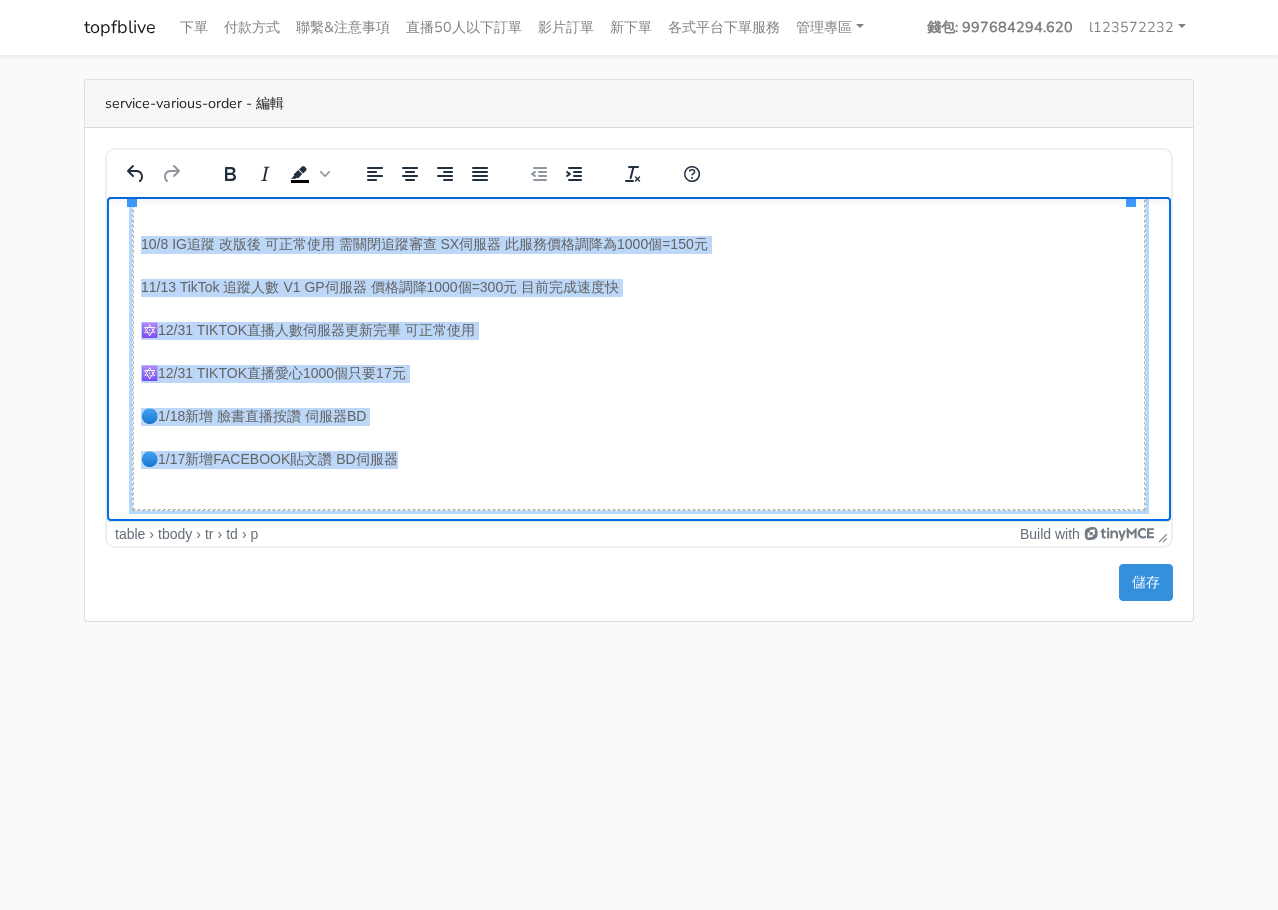 drag, startPoint x: 140, startPoint y: 247, endPoint x: 484, endPoint y: 474, distance: 412.14682 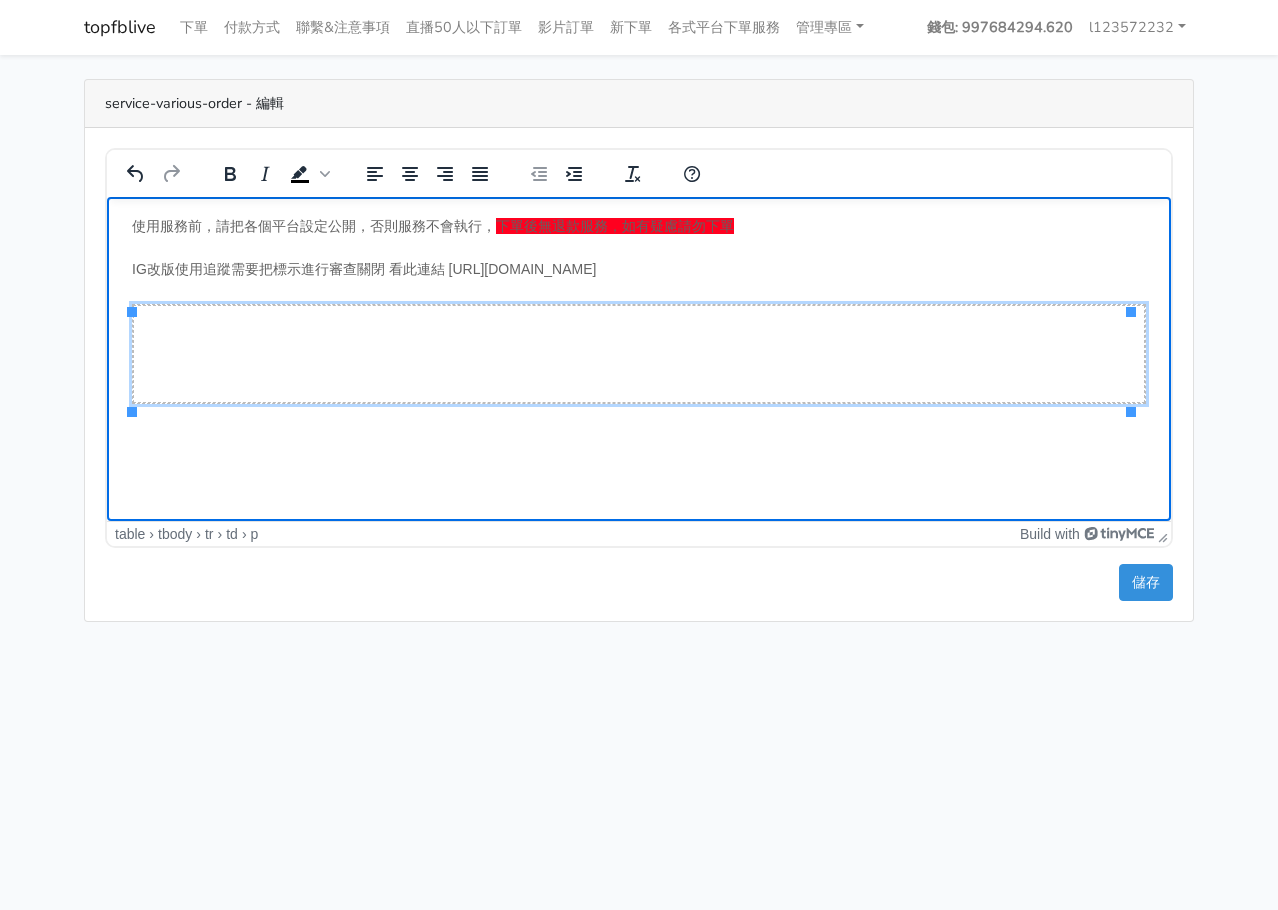 scroll, scrollTop: 0, scrollLeft: 0, axis: both 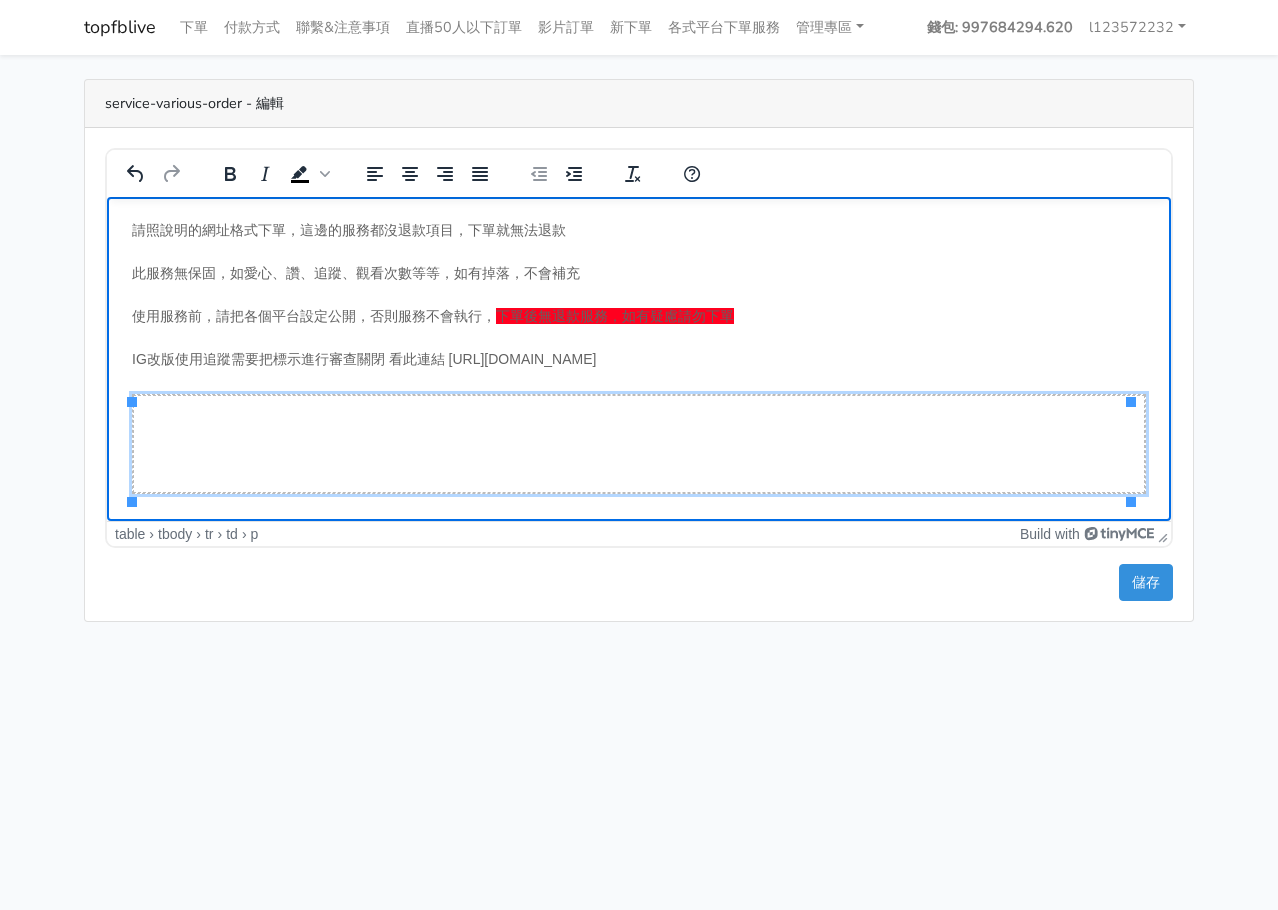 click at bounding box center (639, 444) 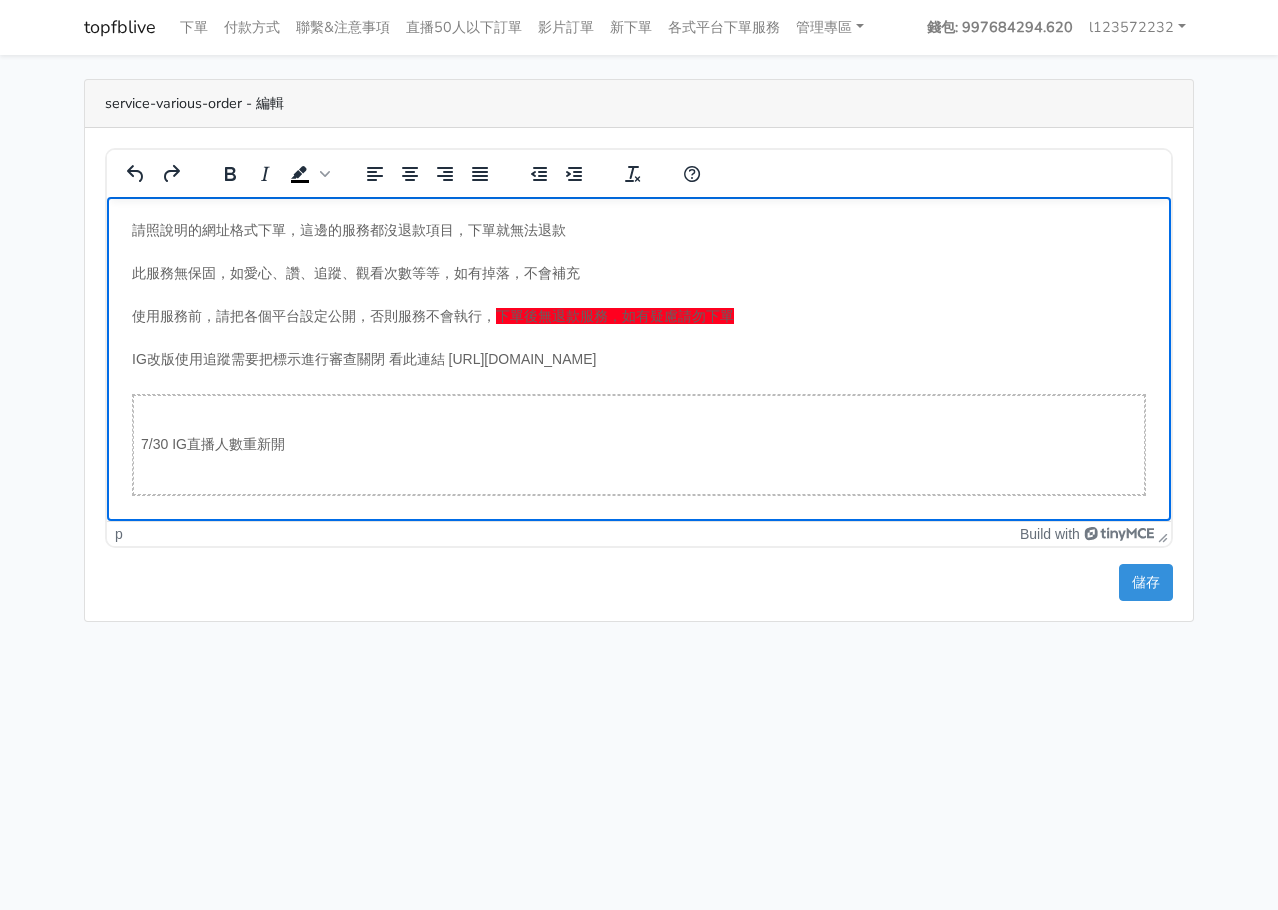 click on "7/30 IG直播人數重新開" at bounding box center (639, 445) 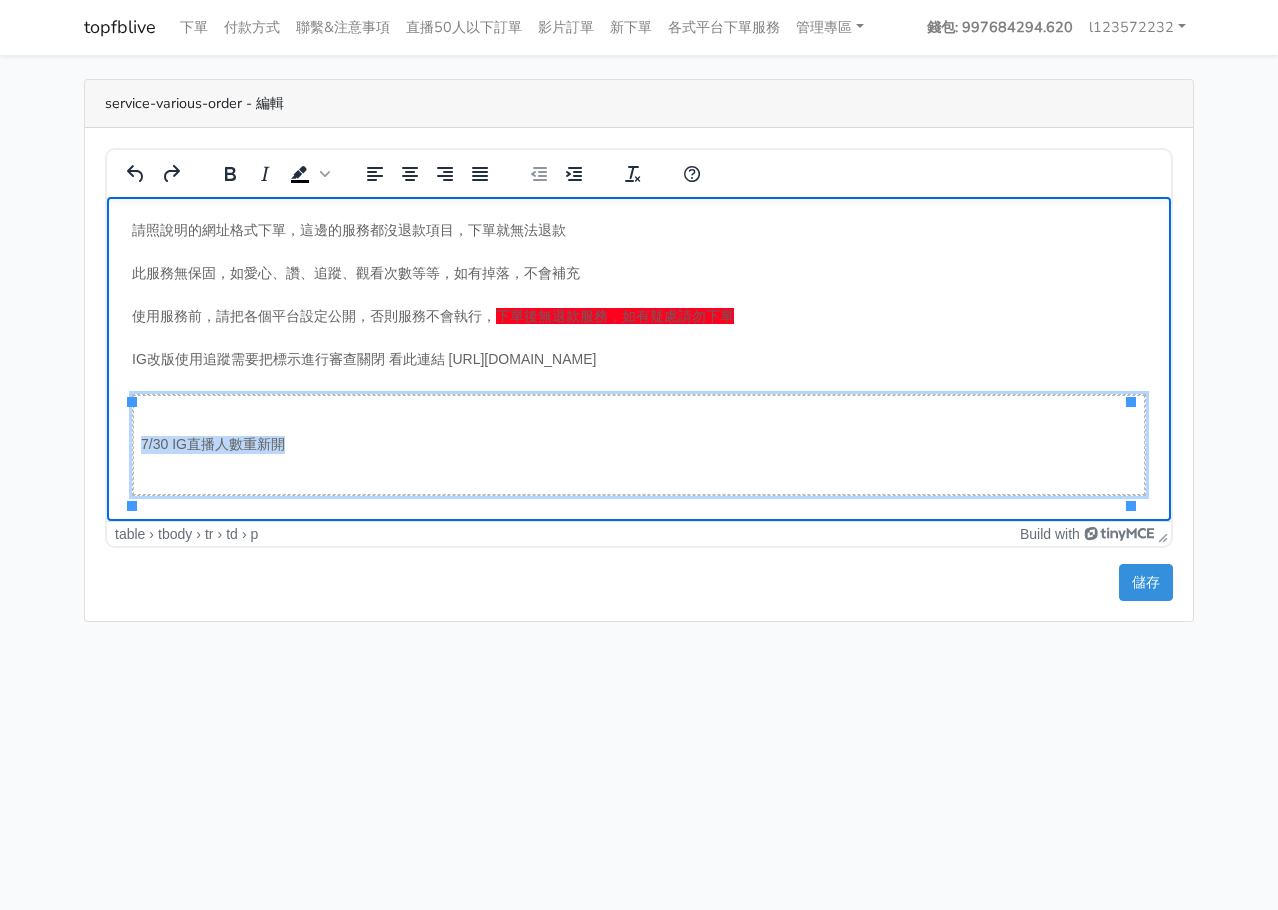 drag, startPoint x: 321, startPoint y: 452, endPoint x: 133, endPoint y: 463, distance: 188.32153 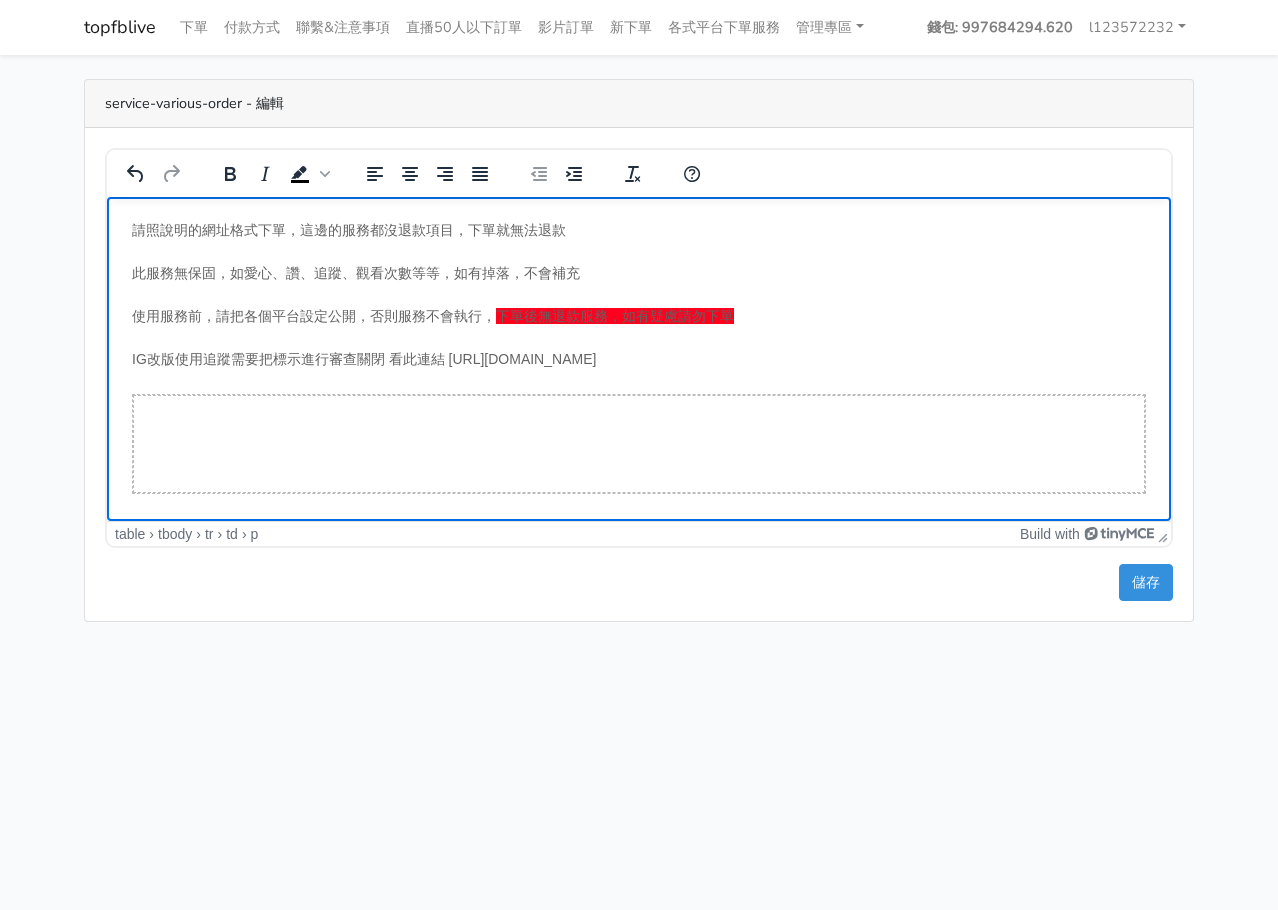 click on "請照說明的網址格式下單，這邊的服務都沒退款項目，下單就無法退款 此服務無保固，如愛心、讚、追蹤、觀看次數等等，如有掉落，不會補充 使用服務前，請把各個平台設定公開，否則服務不會執行， 下單後無退款服務，如有疑慮請勿下單 IG改版使用追蹤需要把標示進行審查關閉 看此連結 https://prnt.sc/kypxqWgE3cUR" at bounding box center [639, 370] 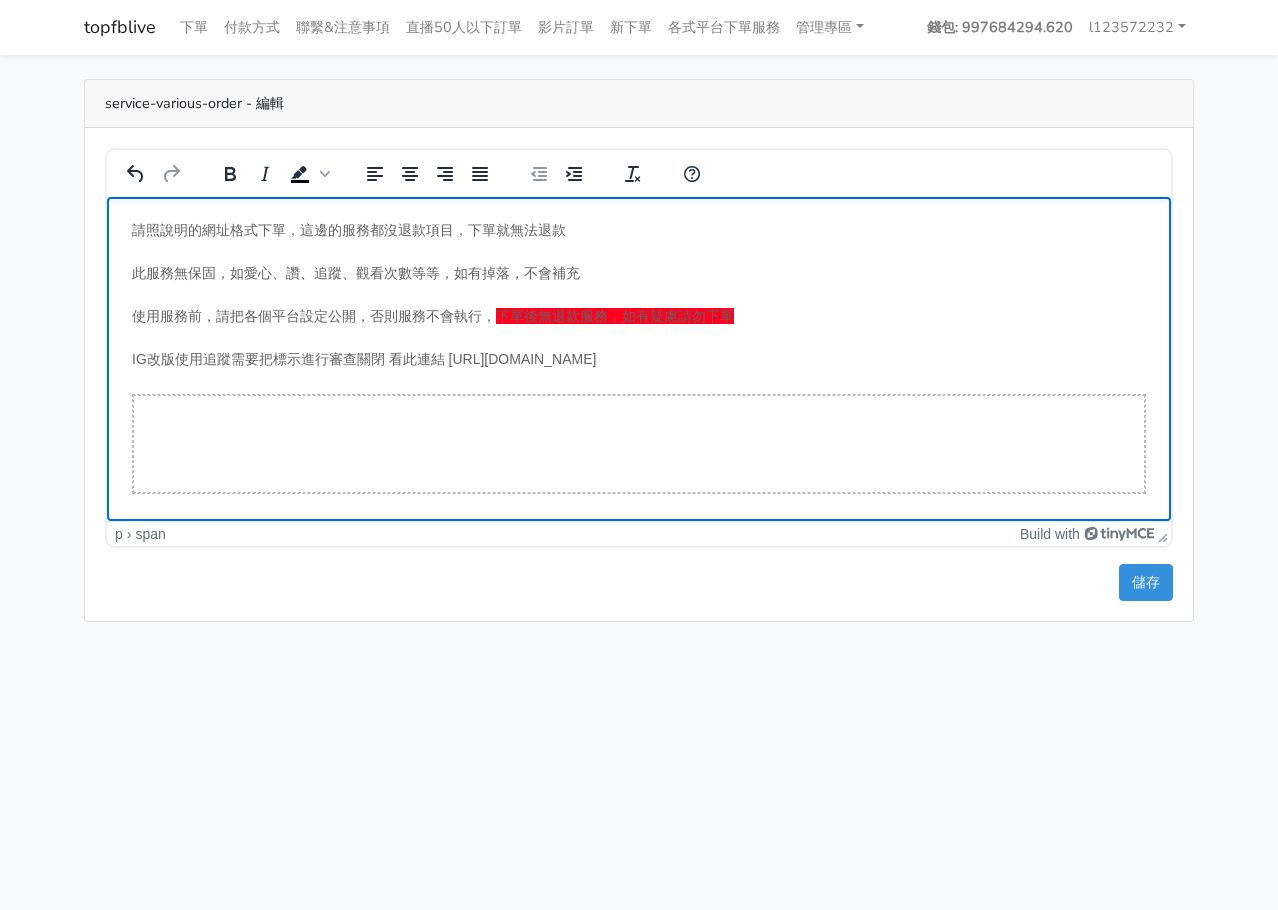 click on "IG改版使用追蹤需要把標示進行審查關閉 看此連結 https://prnt.sc/kypxqWgE3cUR" at bounding box center [639, 360] 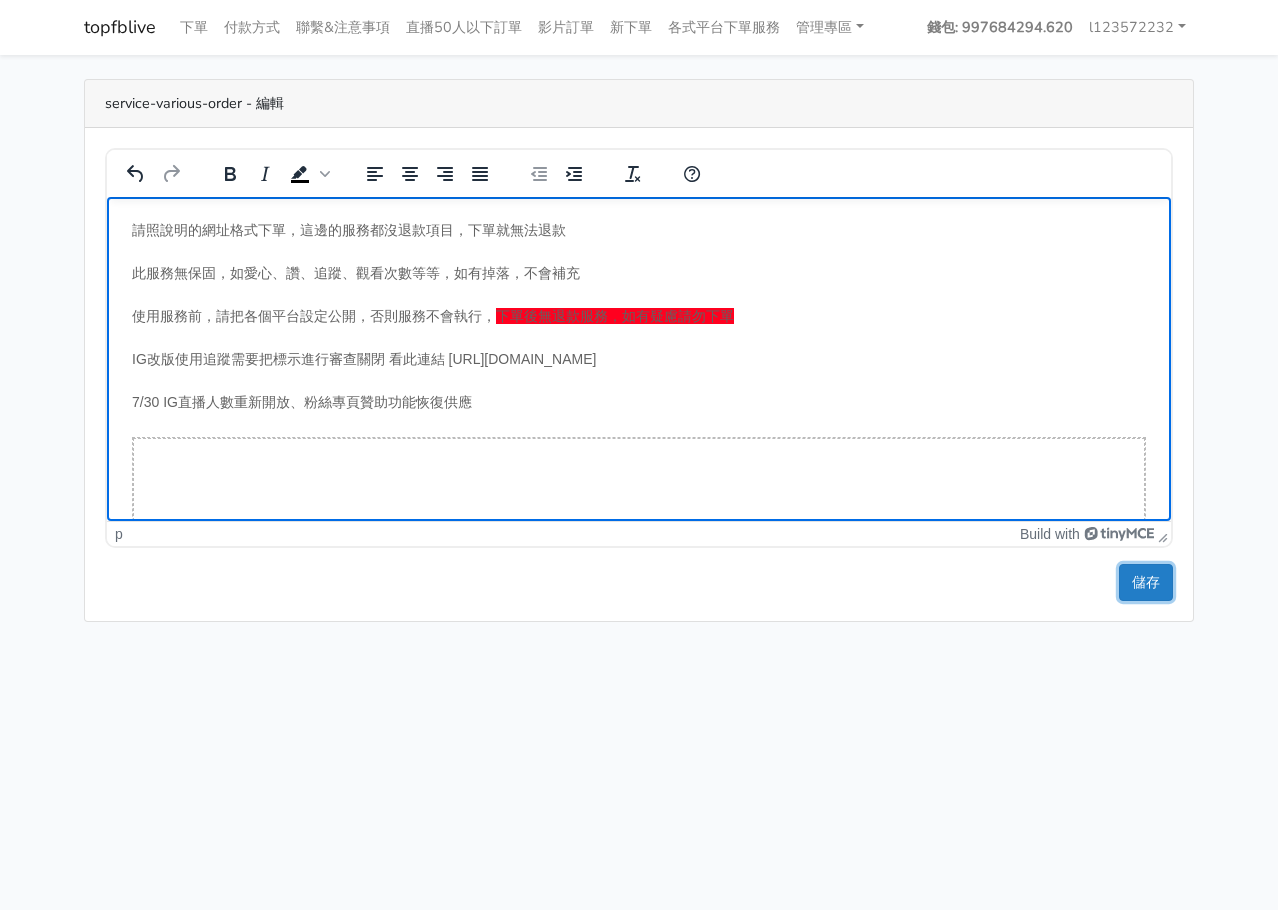 click on "儲存" at bounding box center [1146, 582] 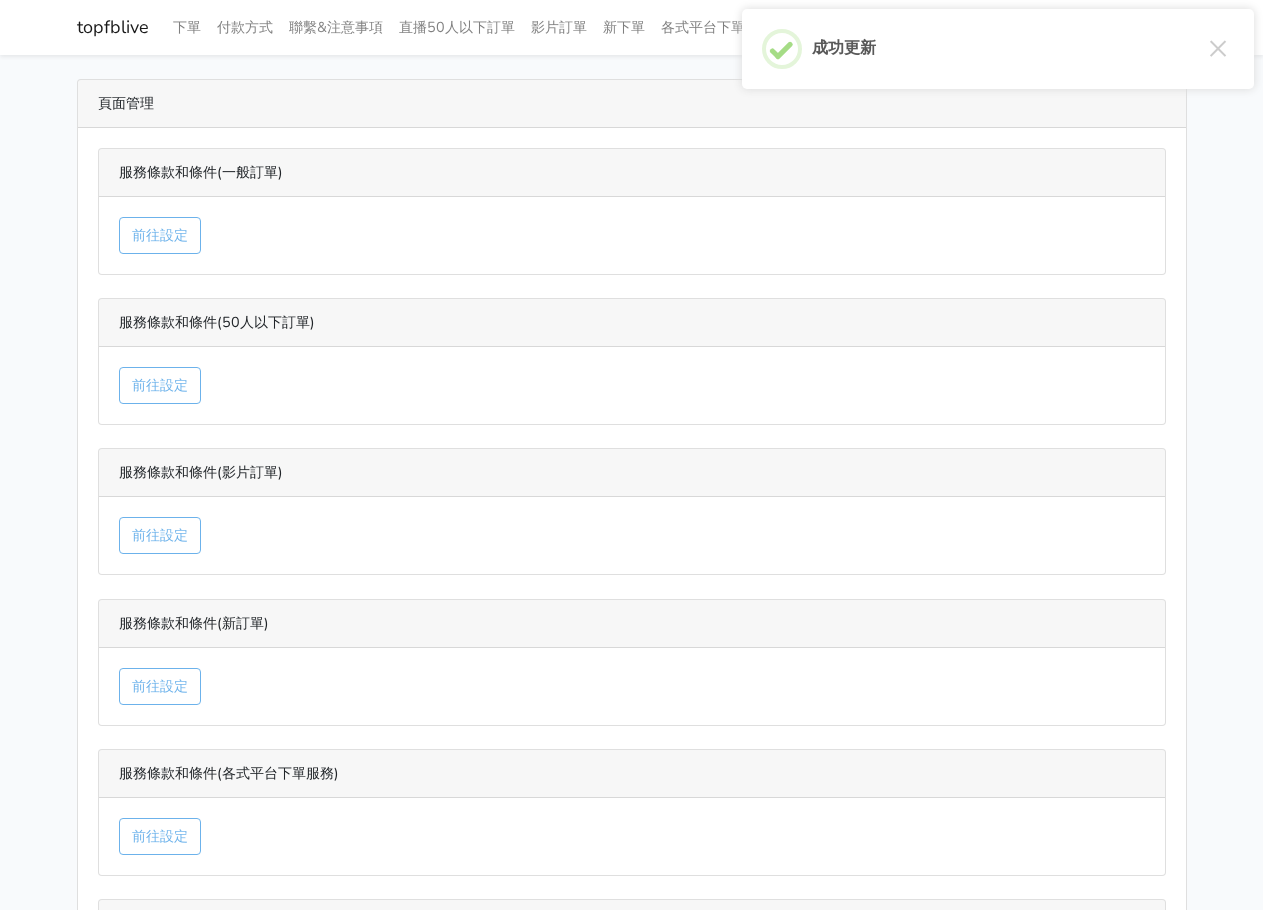 scroll, scrollTop: 0, scrollLeft: 0, axis: both 